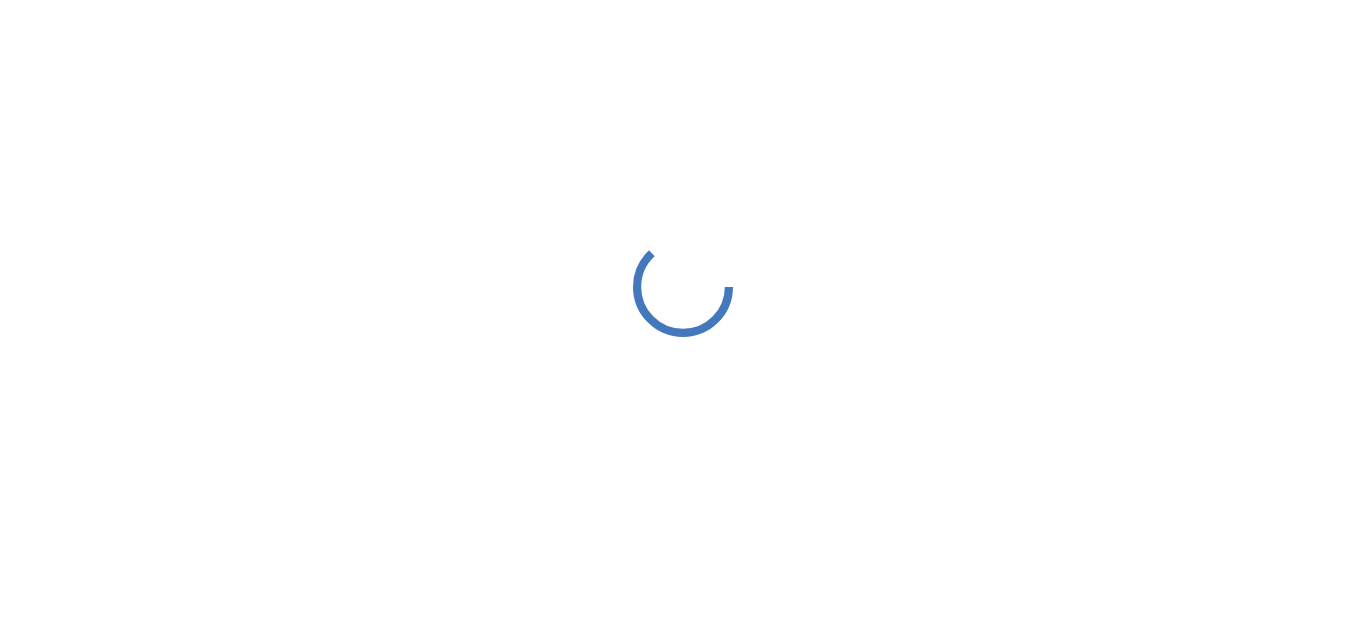 scroll, scrollTop: 0, scrollLeft: 0, axis: both 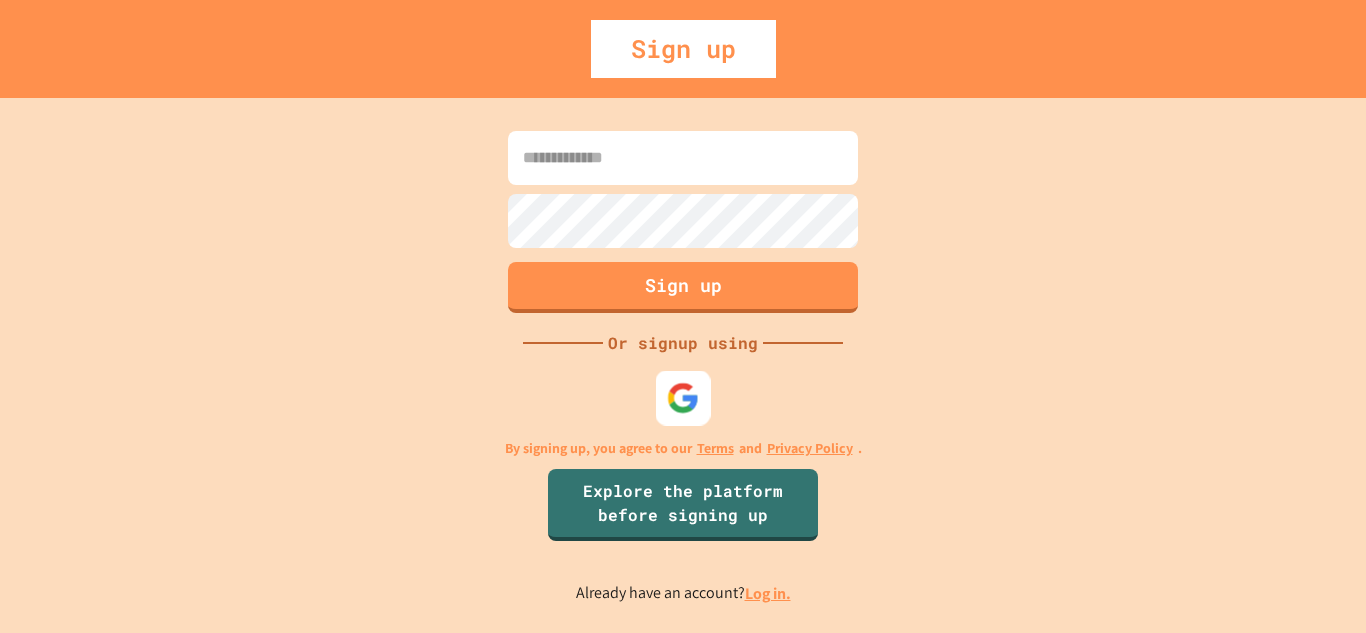 click at bounding box center [683, 397] 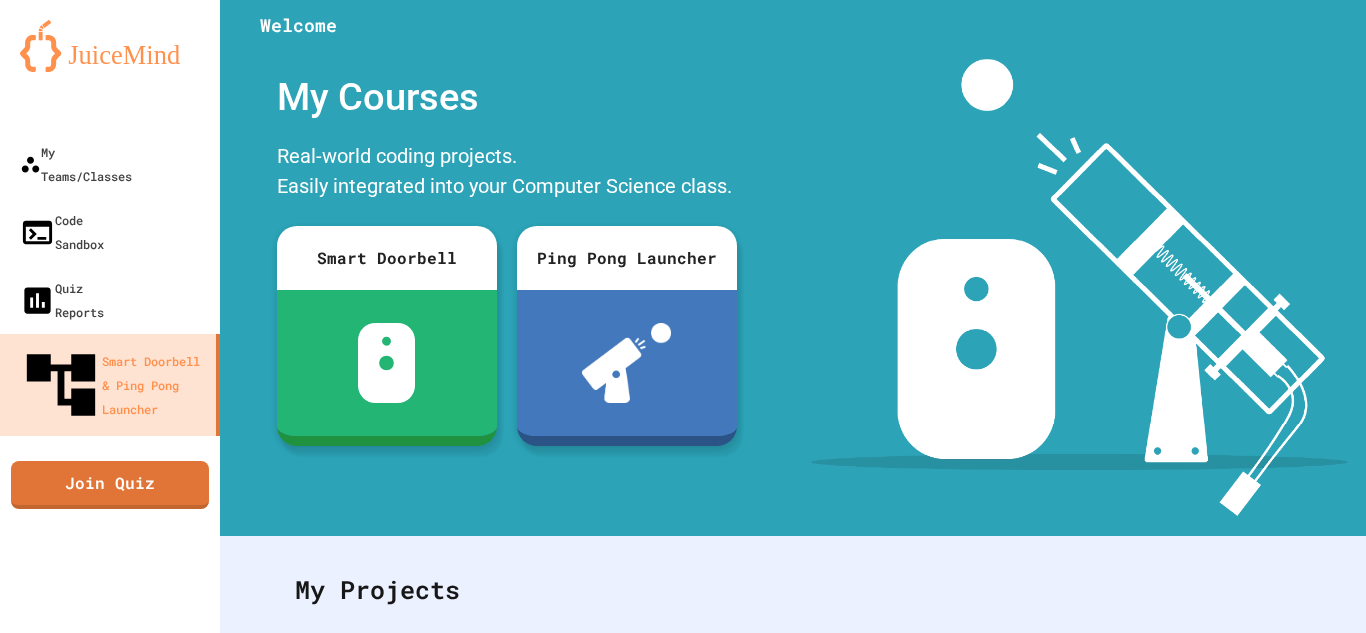 scroll, scrollTop: 0, scrollLeft: 0, axis: both 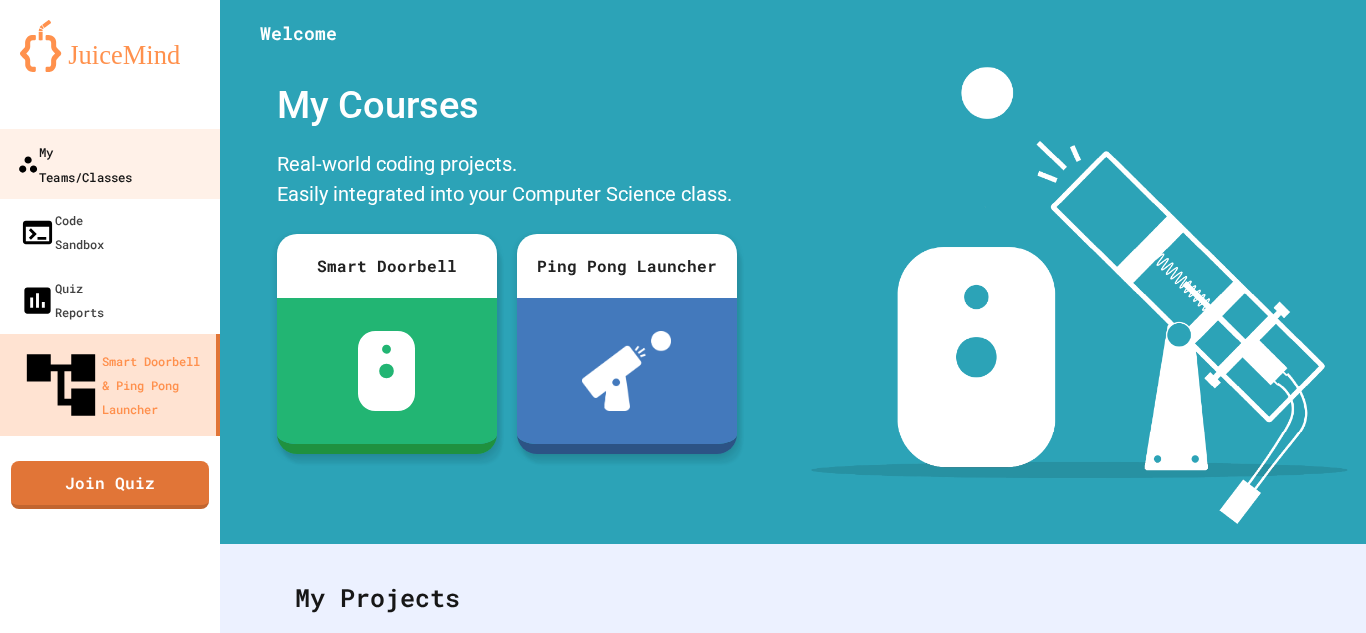 click on "My Teams/Classes" at bounding box center [74, 163] 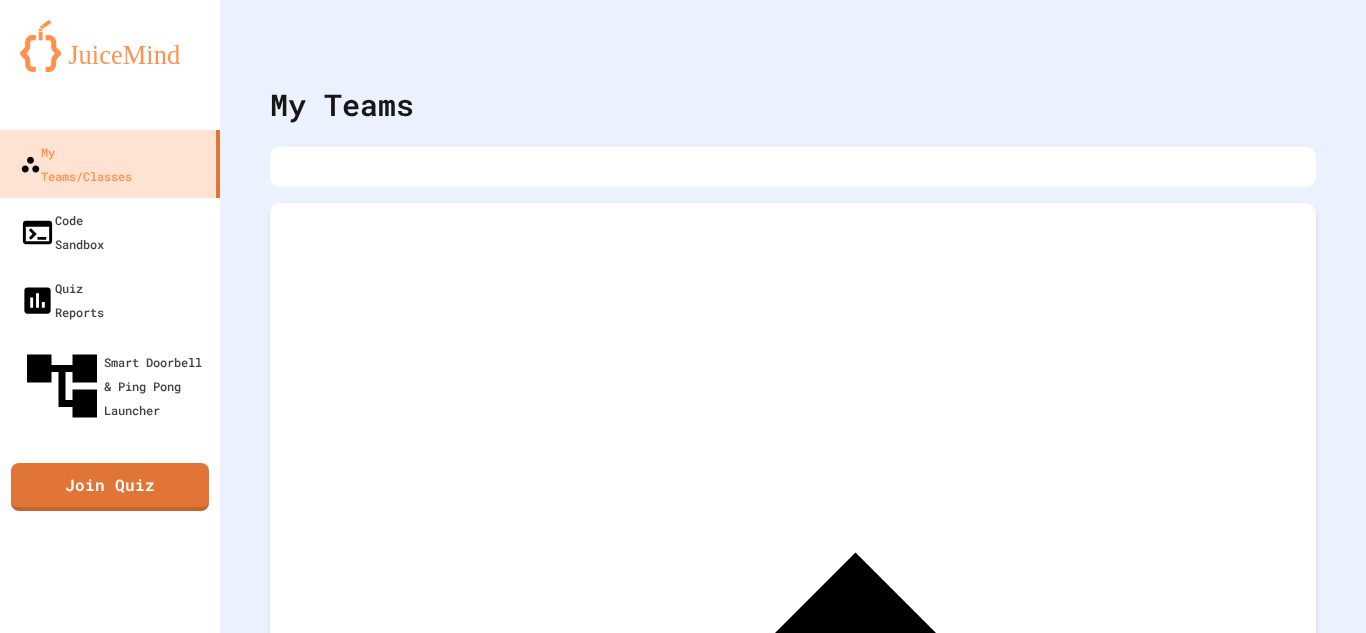 click on "Archived Teams" at bounding box center (793, 663) 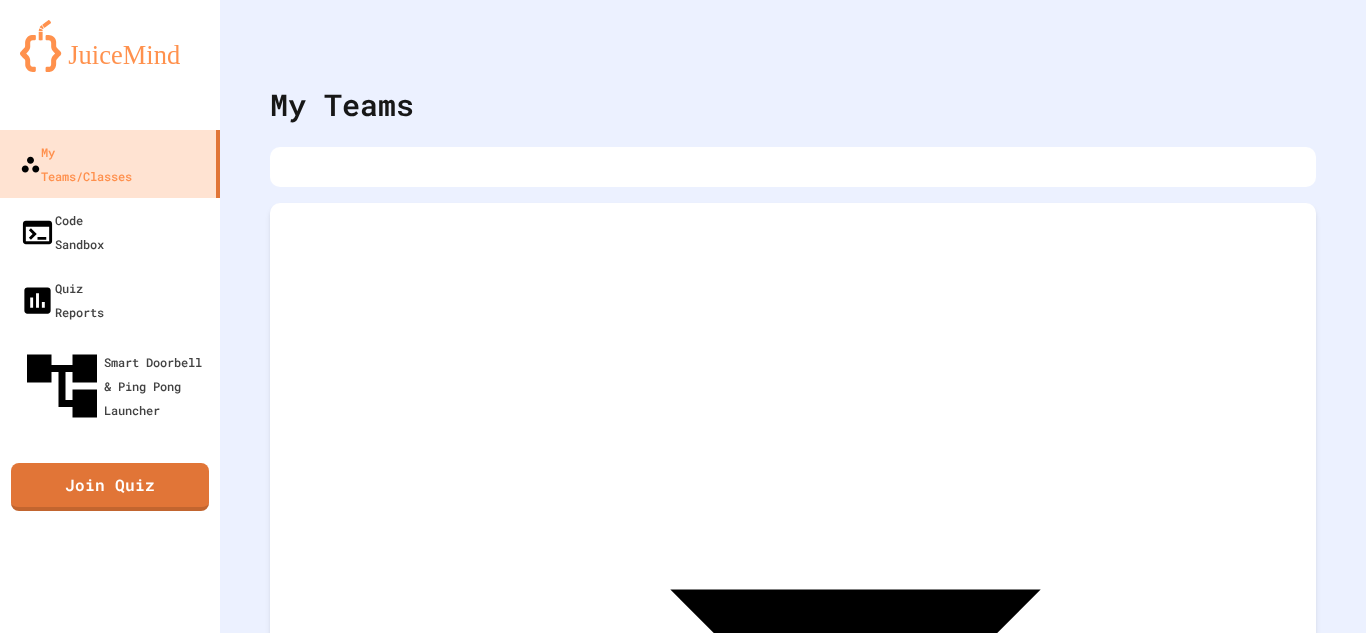click on "Archived Teams" at bounding box center (793, 663) 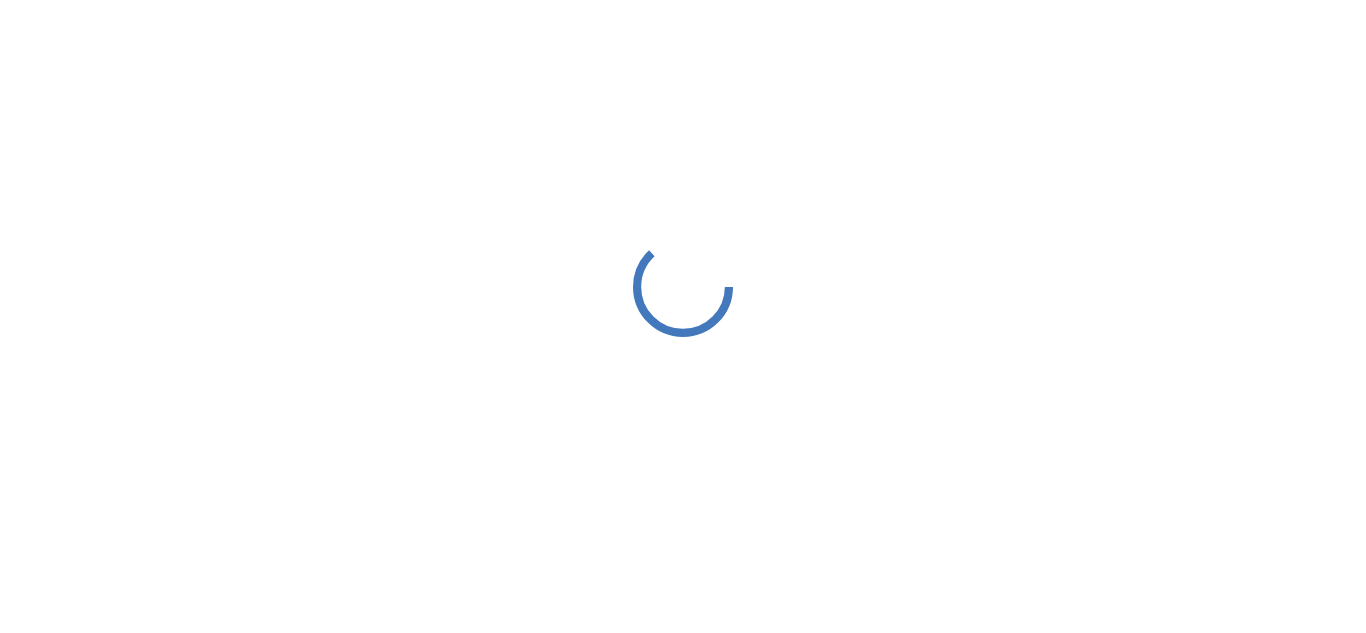 scroll, scrollTop: 0, scrollLeft: 0, axis: both 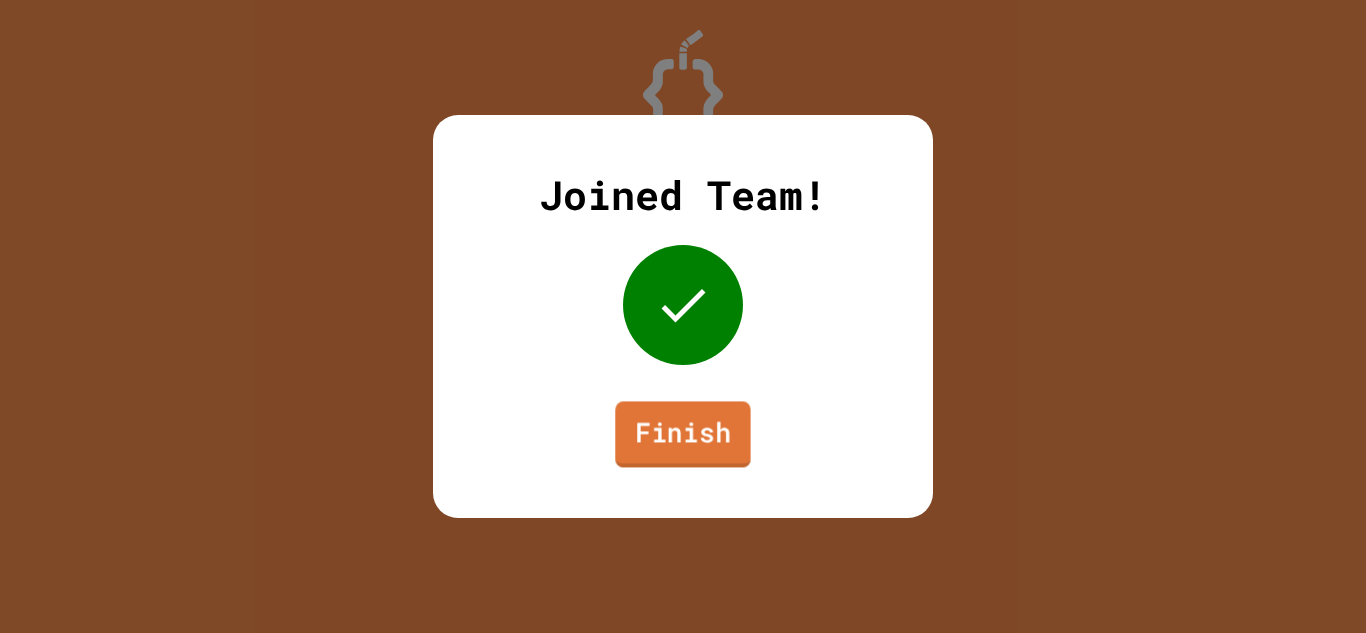 click on "Finish" at bounding box center (682, 434) 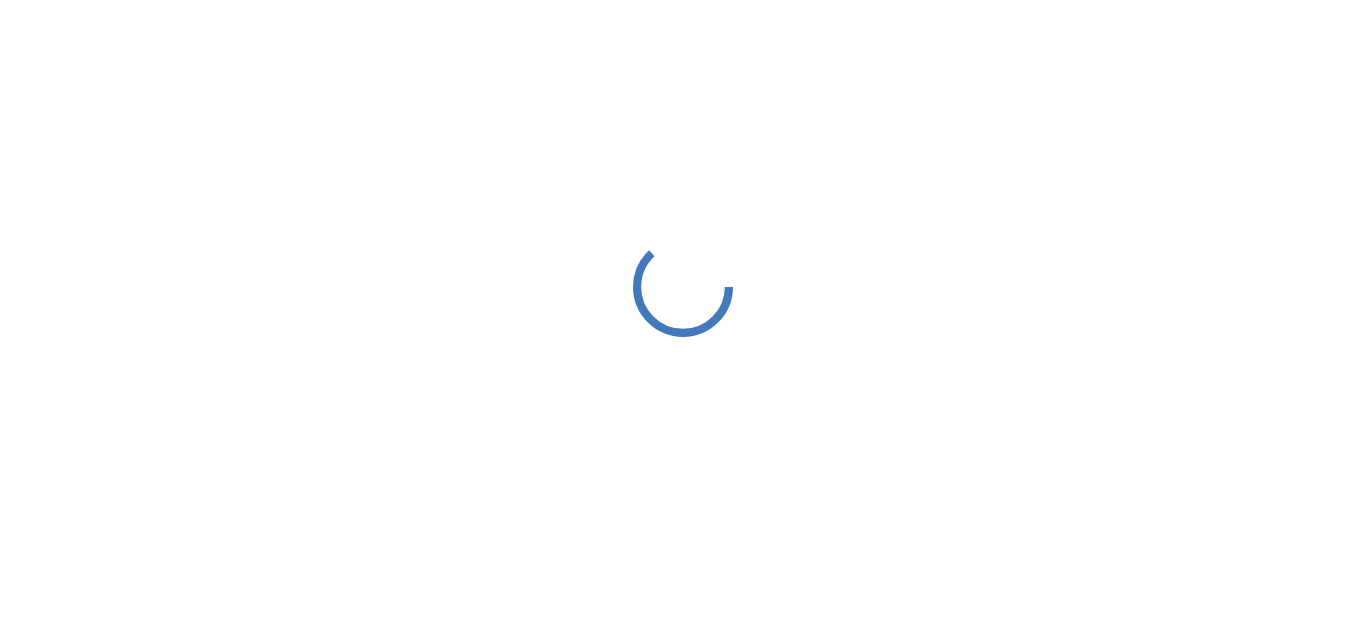 scroll, scrollTop: 0, scrollLeft: 0, axis: both 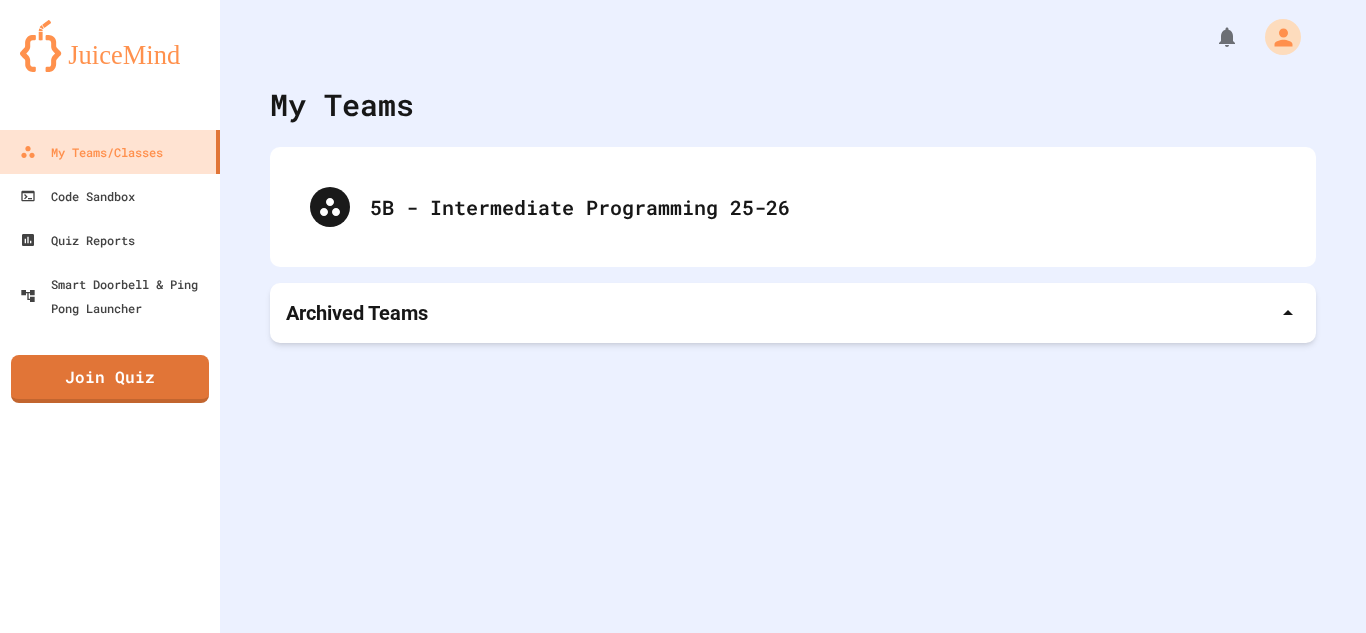 click on "Archived Teams" at bounding box center [793, 313] 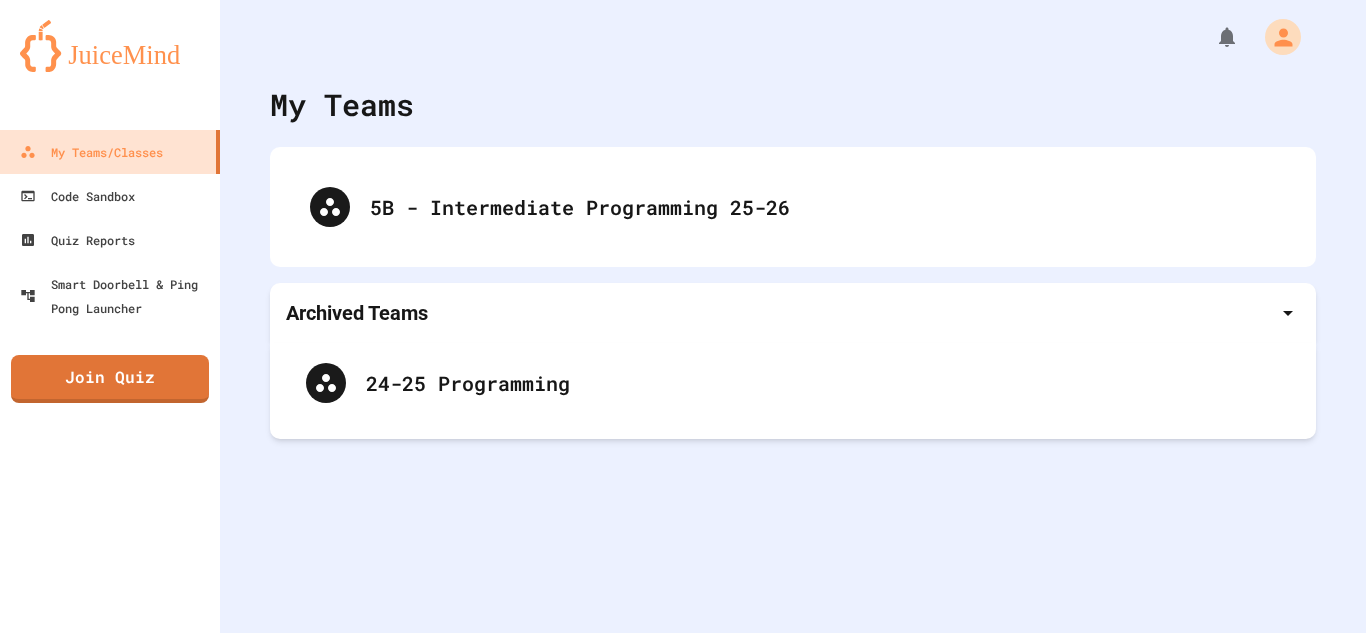 click on "Archived Teams" at bounding box center [793, 313] 